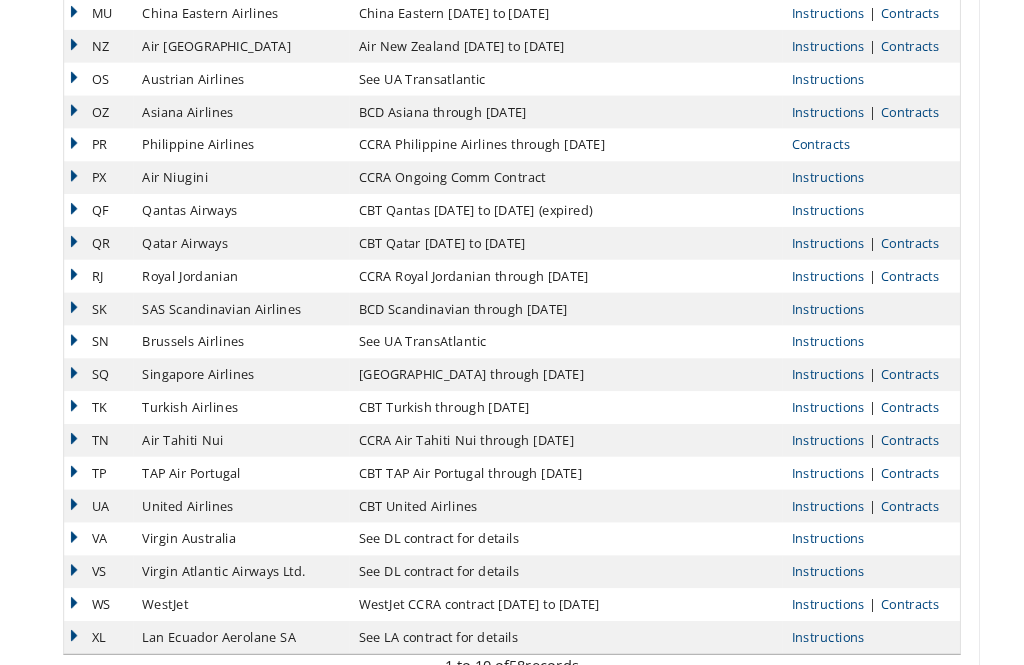 scroll, scrollTop: 1609, scrollLeft: 0, axis: vertical 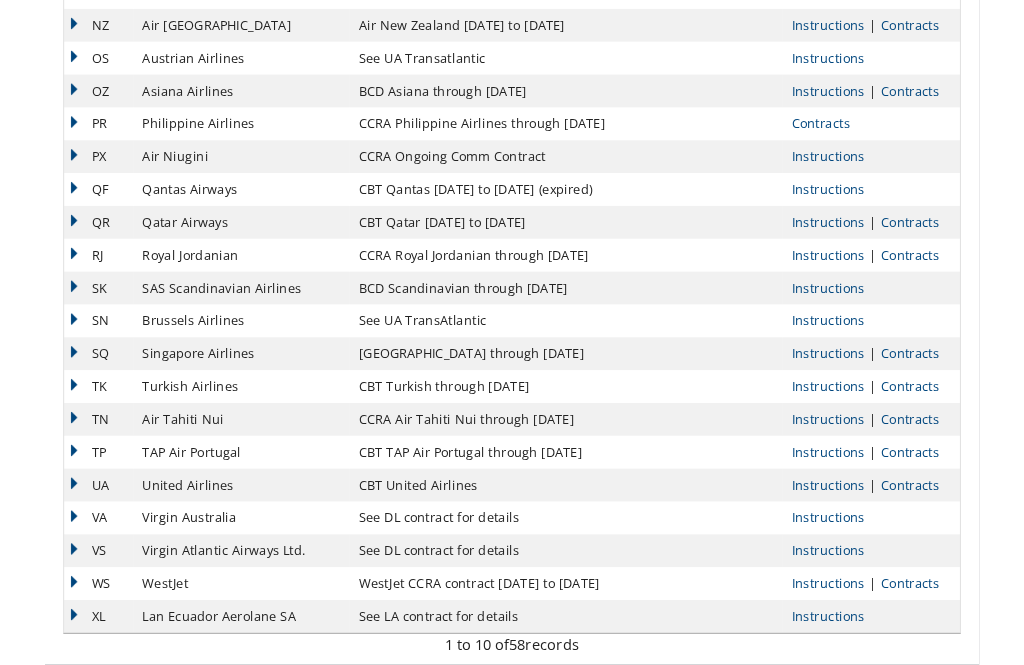 click on "Contracts" at bounding box center (948, 531) 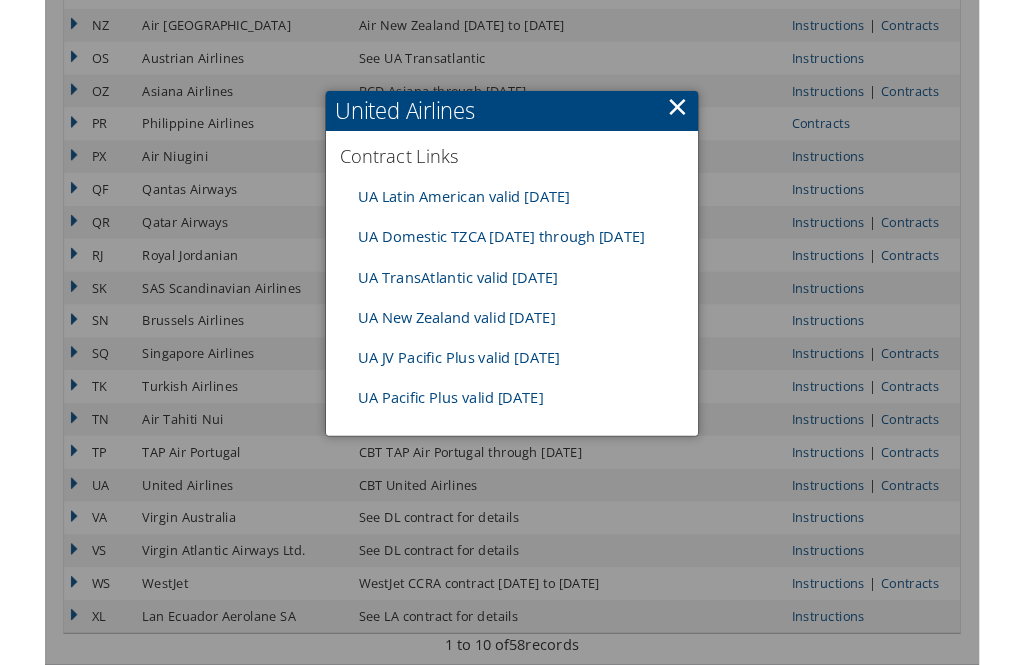 click on "UA Domestic TZCA [DATE] through [DATE]" at bounding box center (500, 260) 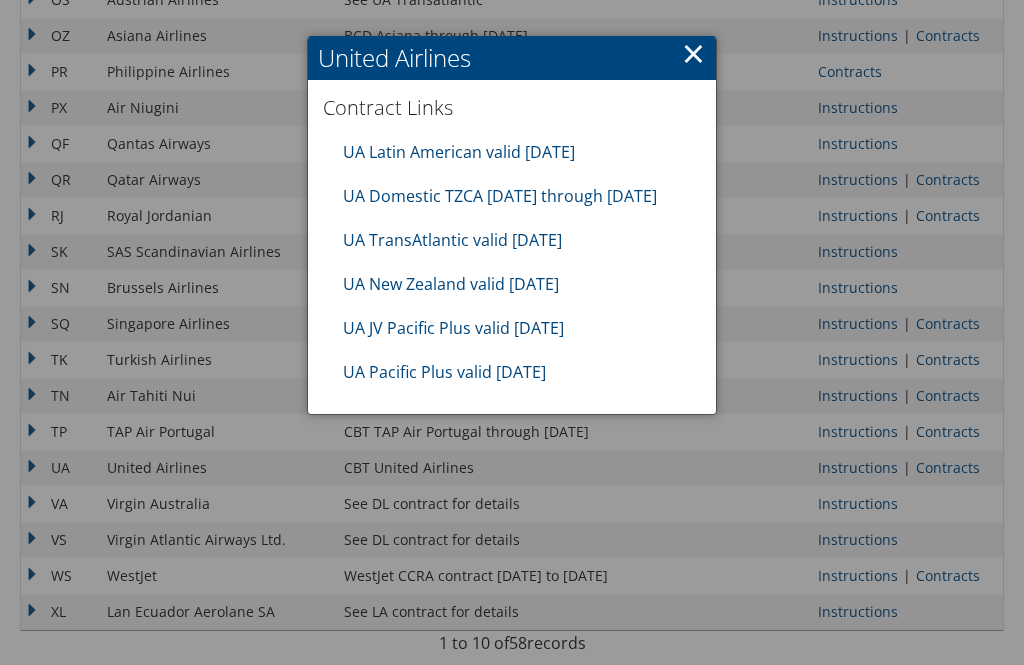 click on "×" at bounding box center [693, 53] 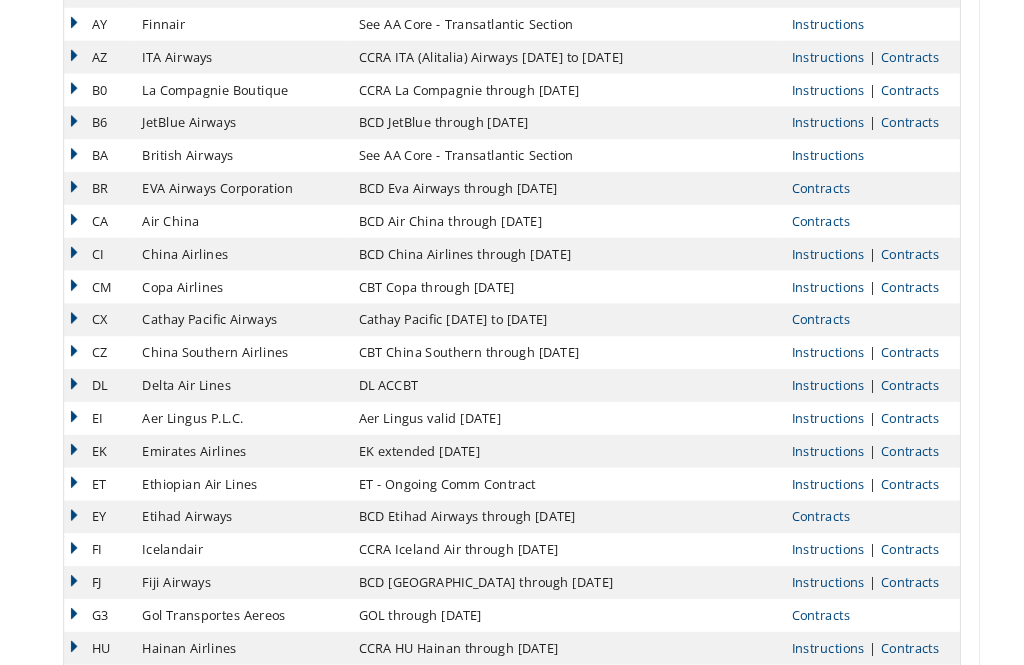 scroll, scrollTop: 494, scrollLeft: 0, axis: vertical 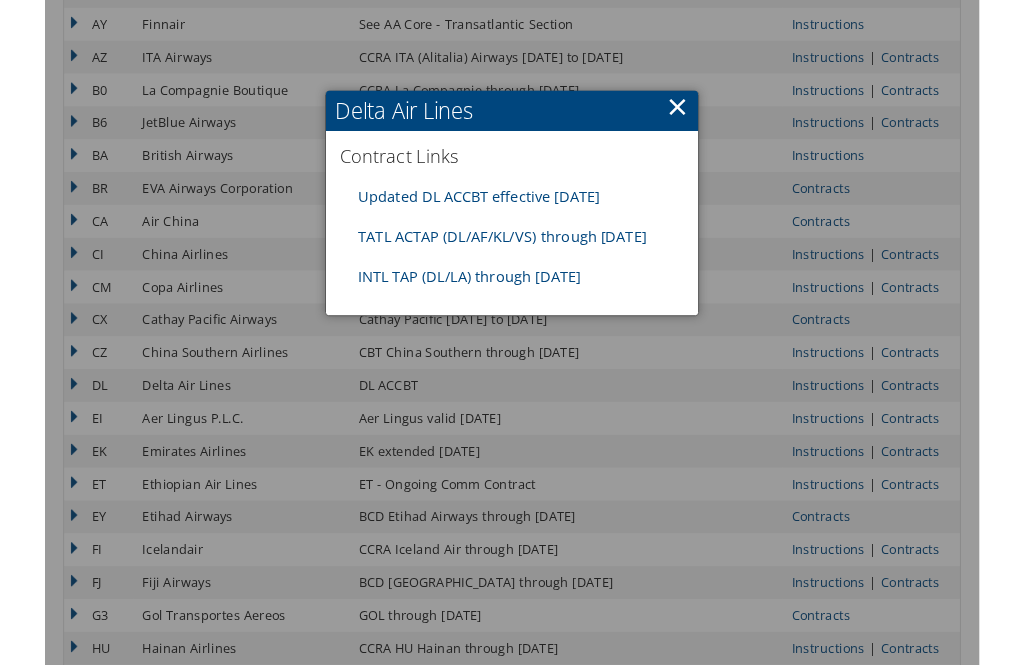click on "TATL ACTAP (DL/AF/KL/VS) through [DATE]" at bounding box center [501, 260] 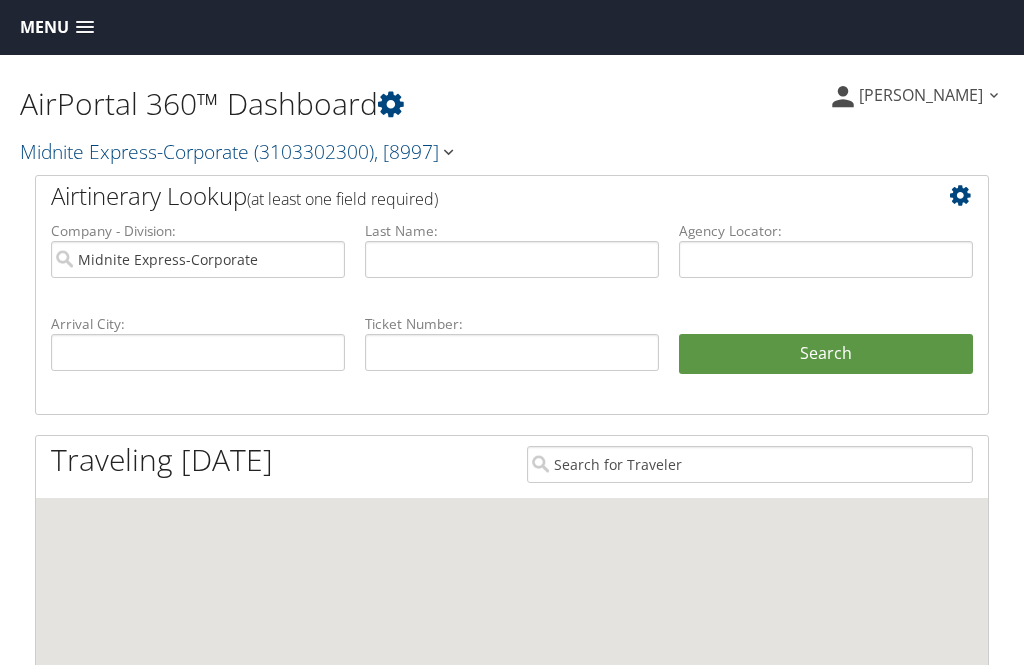 scroll, scrollTop: 0, scrollLeft: 0, axis: both 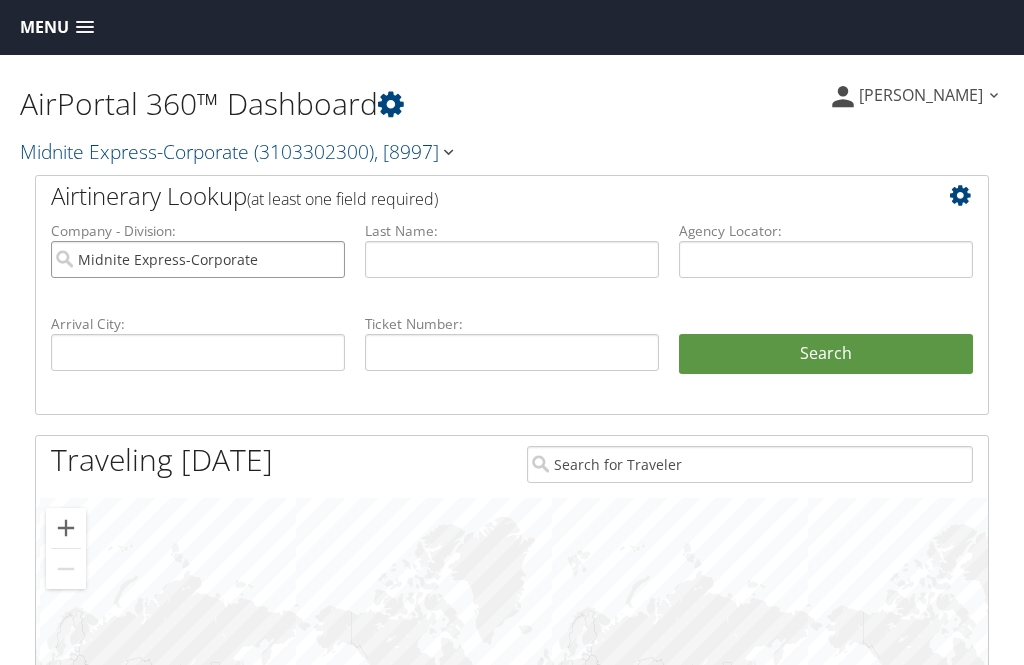 click on "Midnite Express-Corporate" at bounding box center (198, 259) 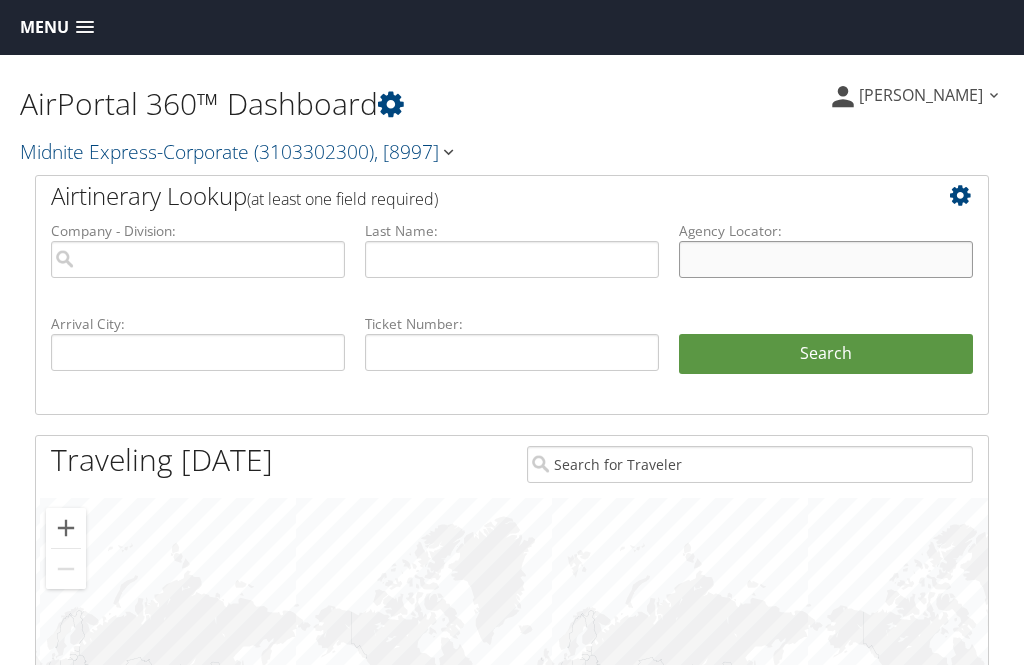 click at bounding box center [826, 259] 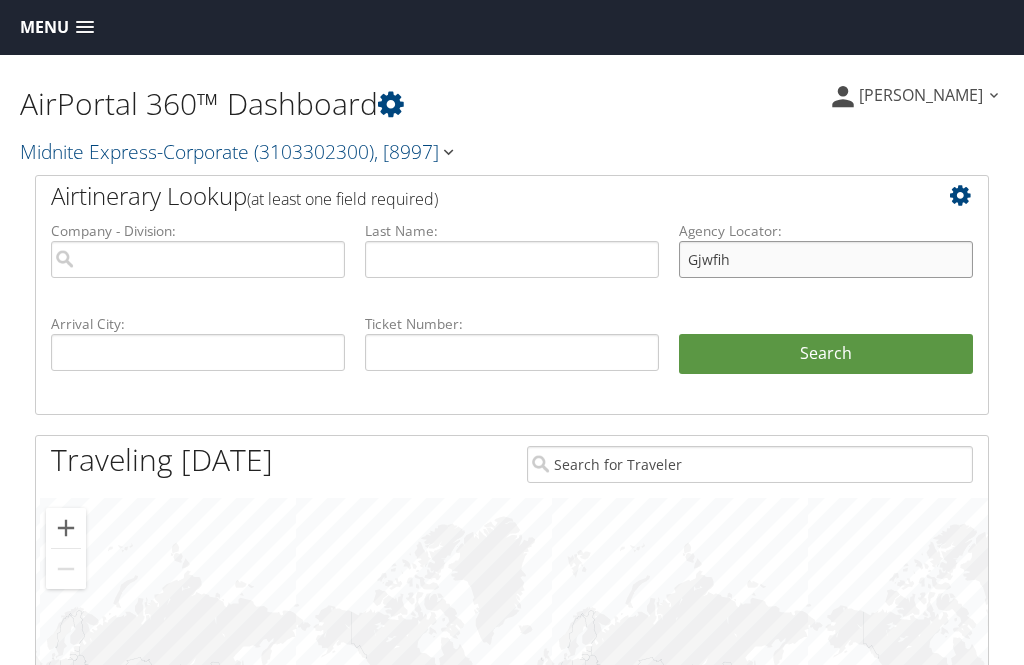 type on "Gjwfih" 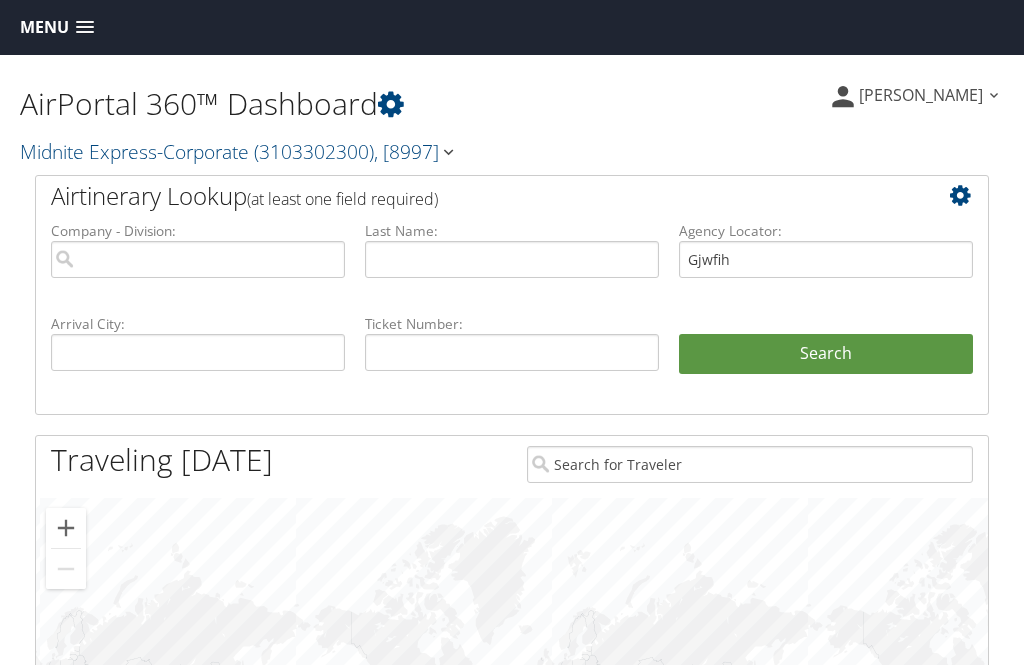click on "Search" at bounding box center (826, 354) 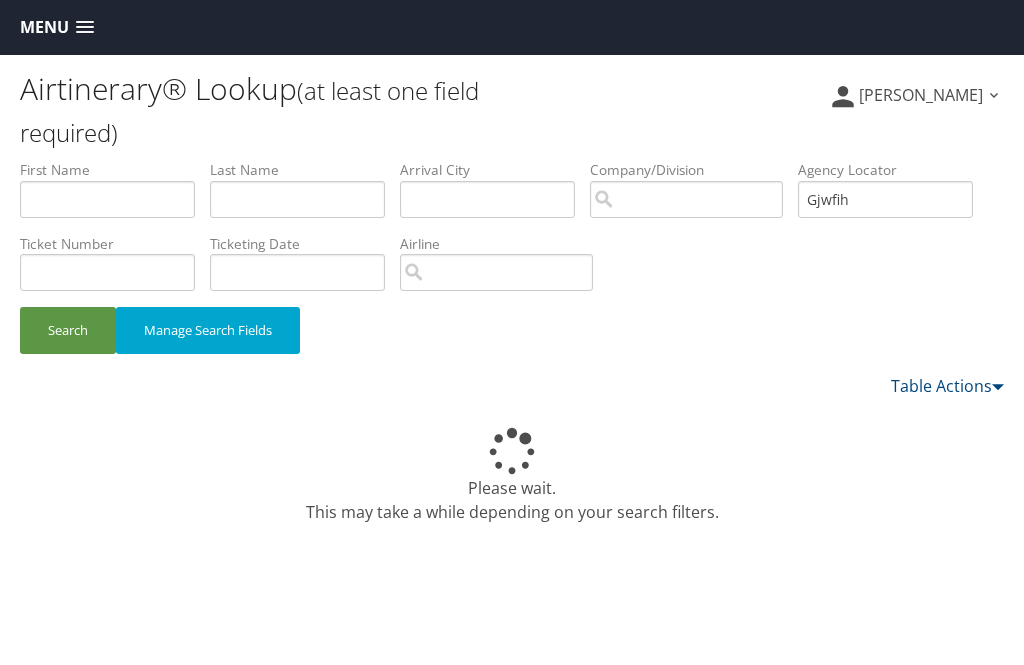 scroll, scrollTop: 0, scrollLeft: 0, axis: both 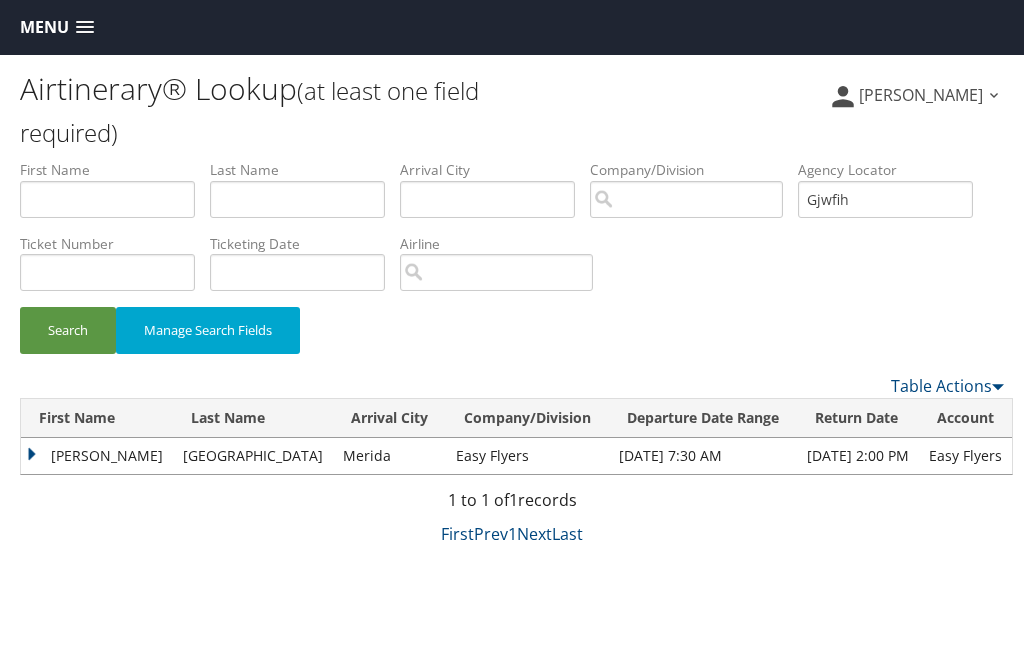 click on "[PERSON_NAME]" at bounding box center [97, 456] 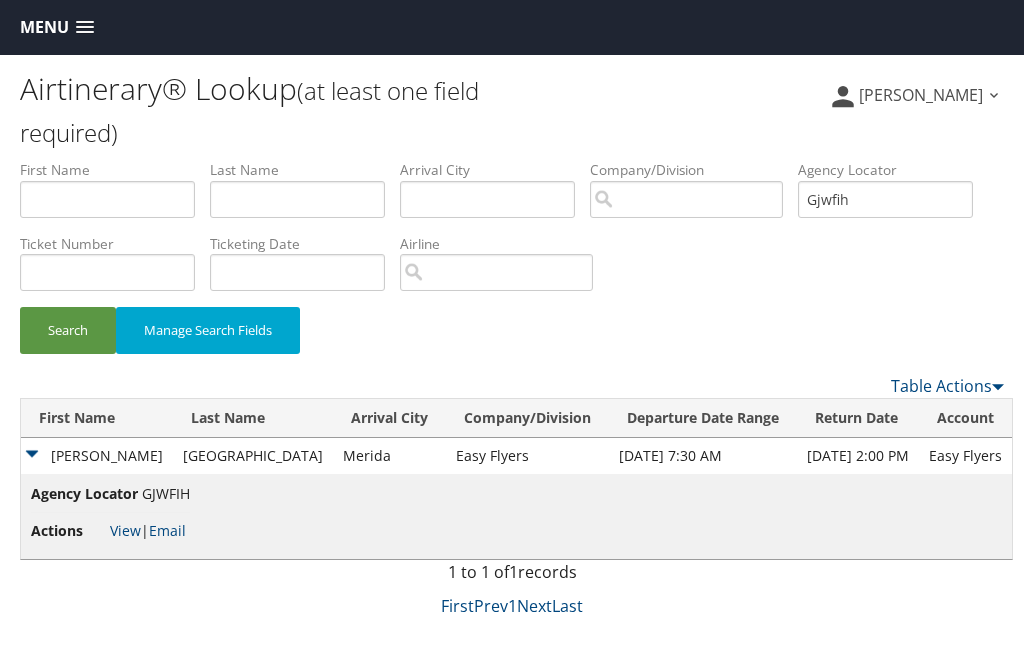 click on "Email" at bounding box center [167, 530] 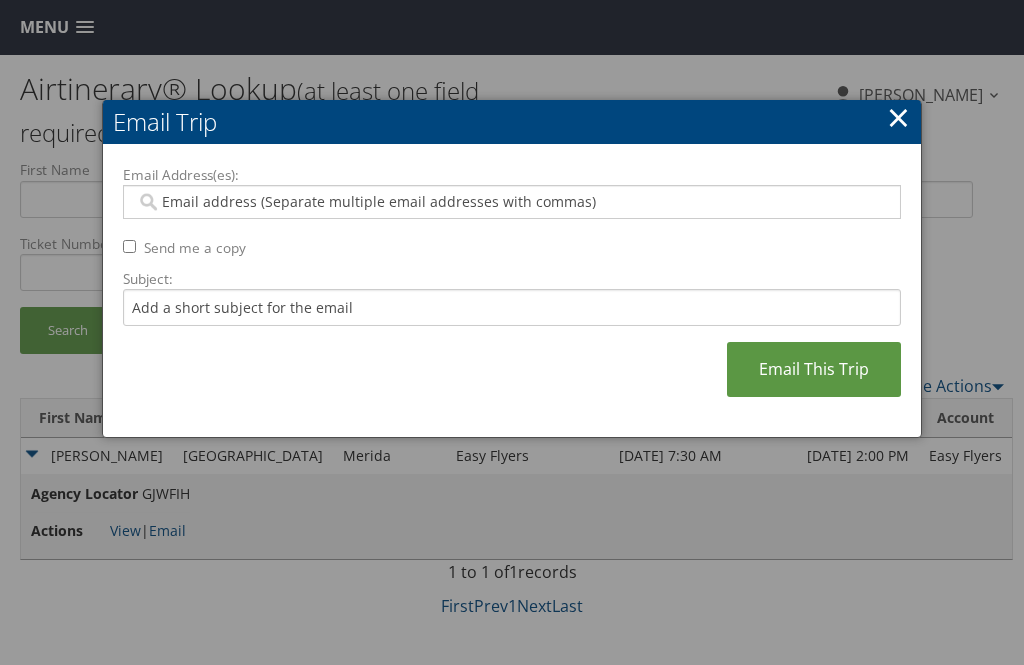 click on "Email Address(es):" at bounding box center (511, 202) 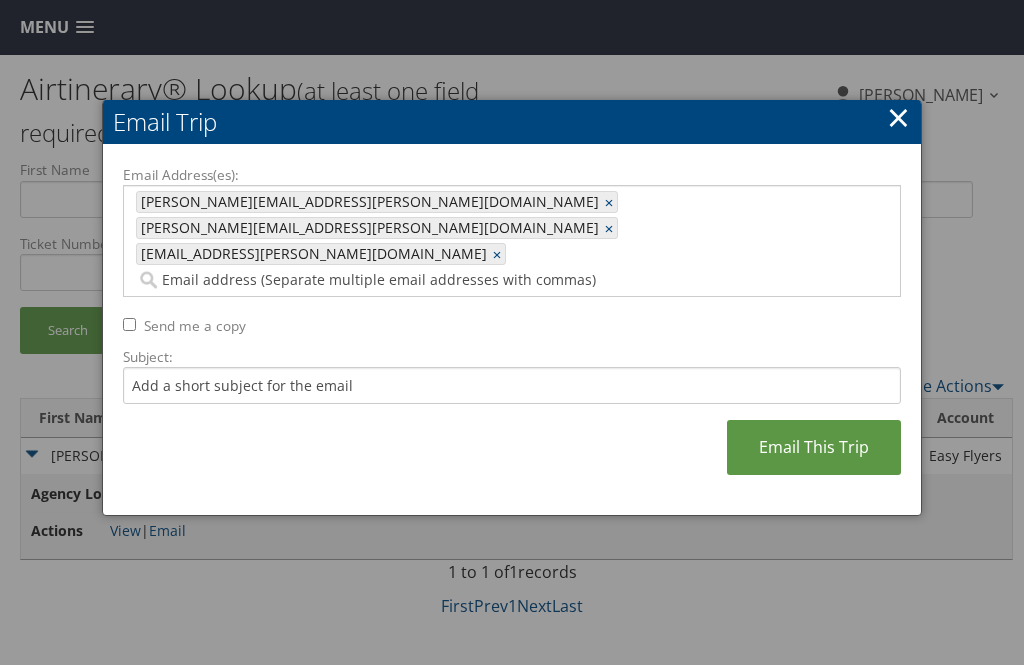 click on "Email This Trip" at bounding box center (814, 447) 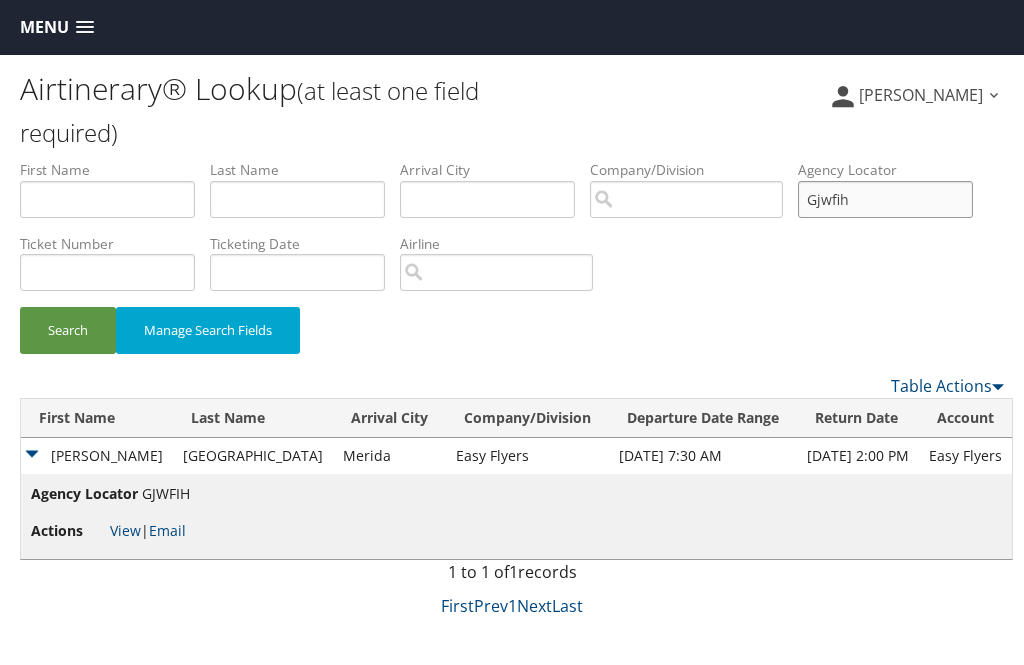 click on "Gjwfih" at bounding box center [885, 199] 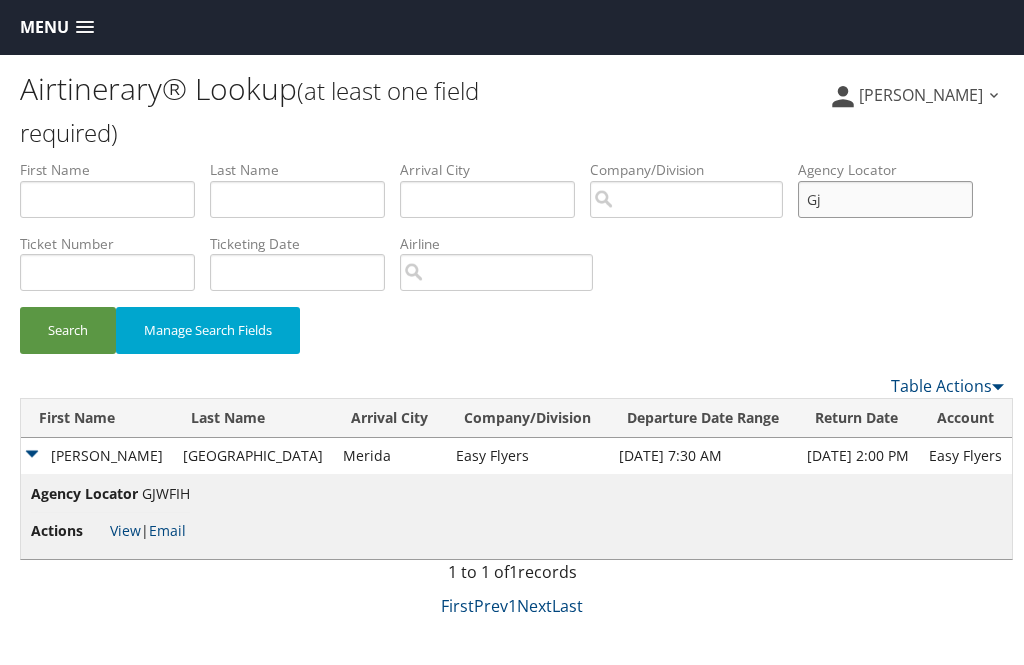 type on "G" 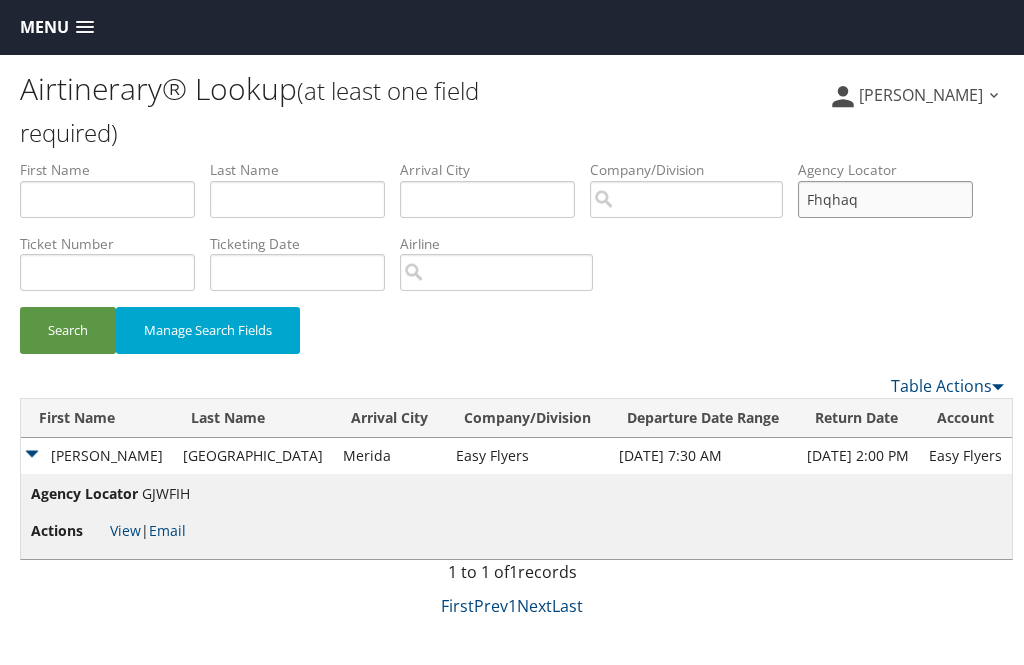 type on "Fhqhaq" 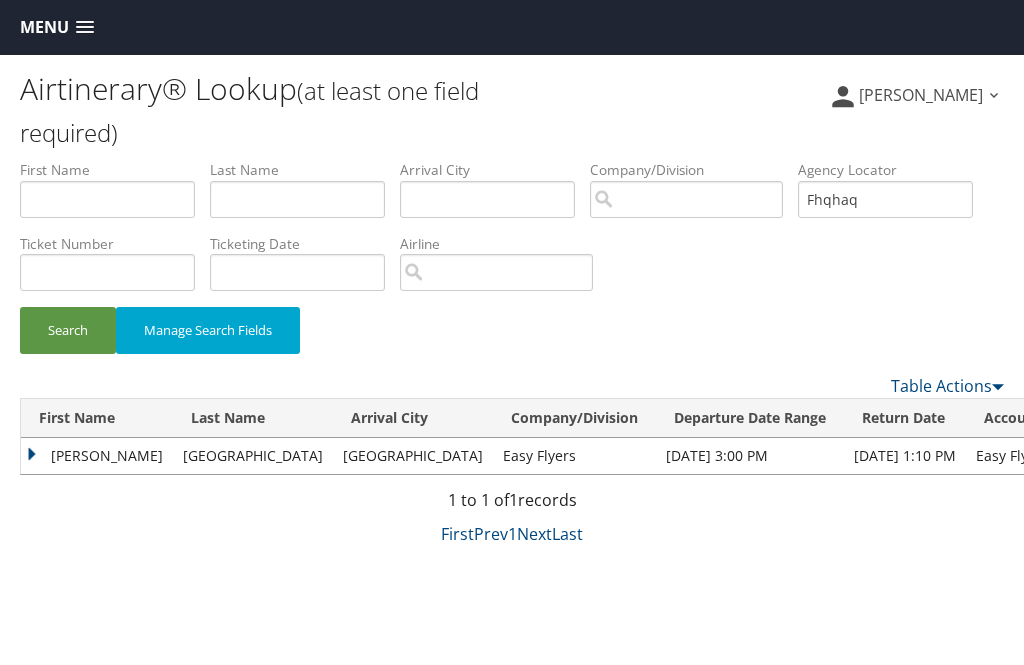 click on "Luis" at bounding box center [97, 456] 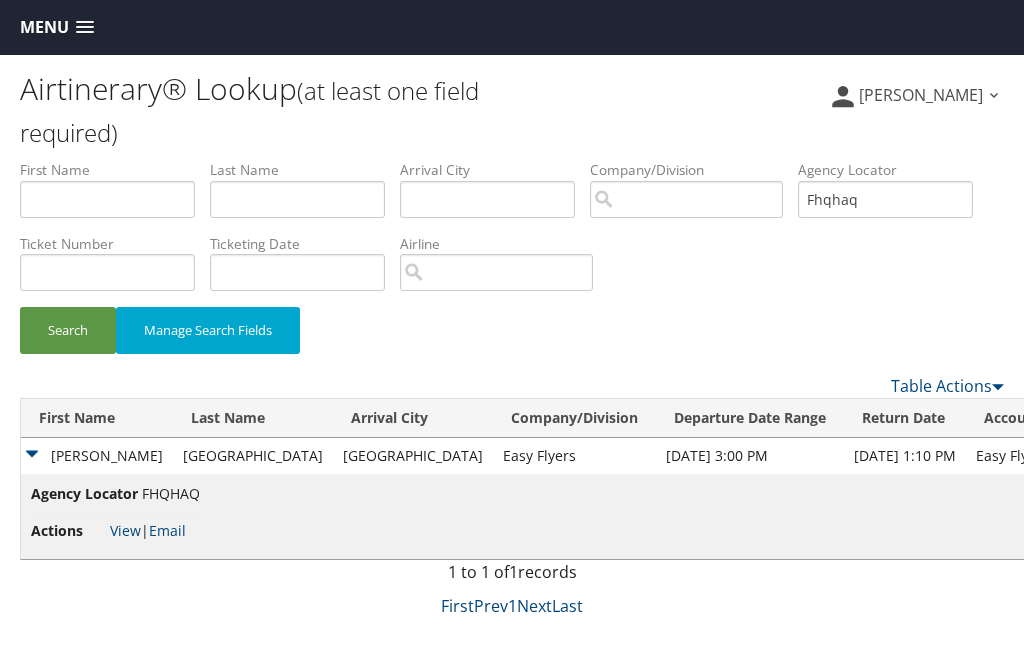 click on "Email" at bounding box center (167, 530) 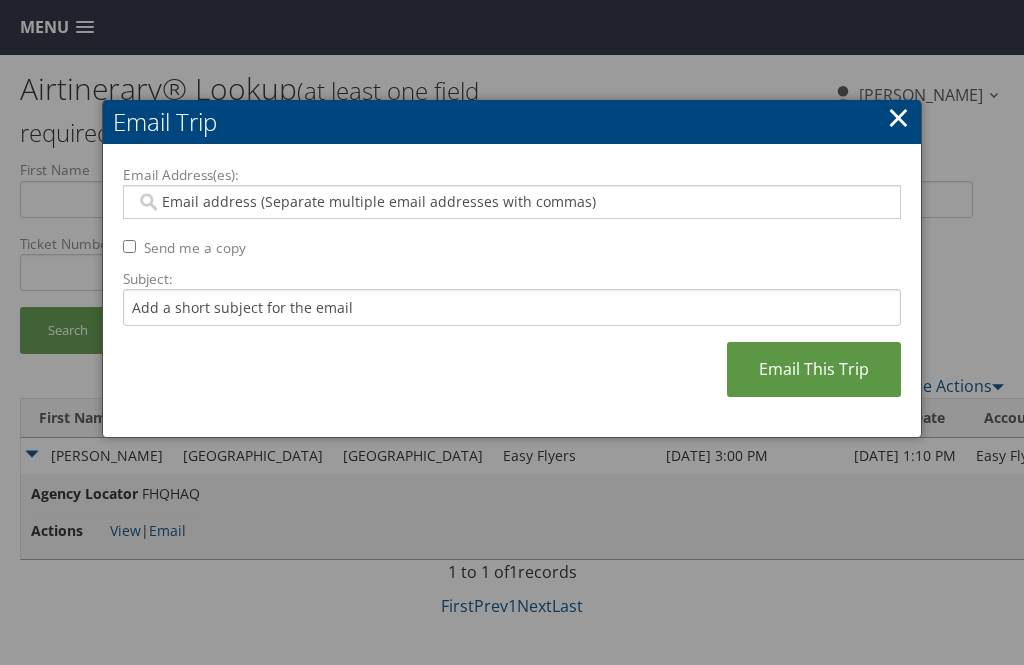 click on "Email Address(es):" at bounding box center (511, 202) 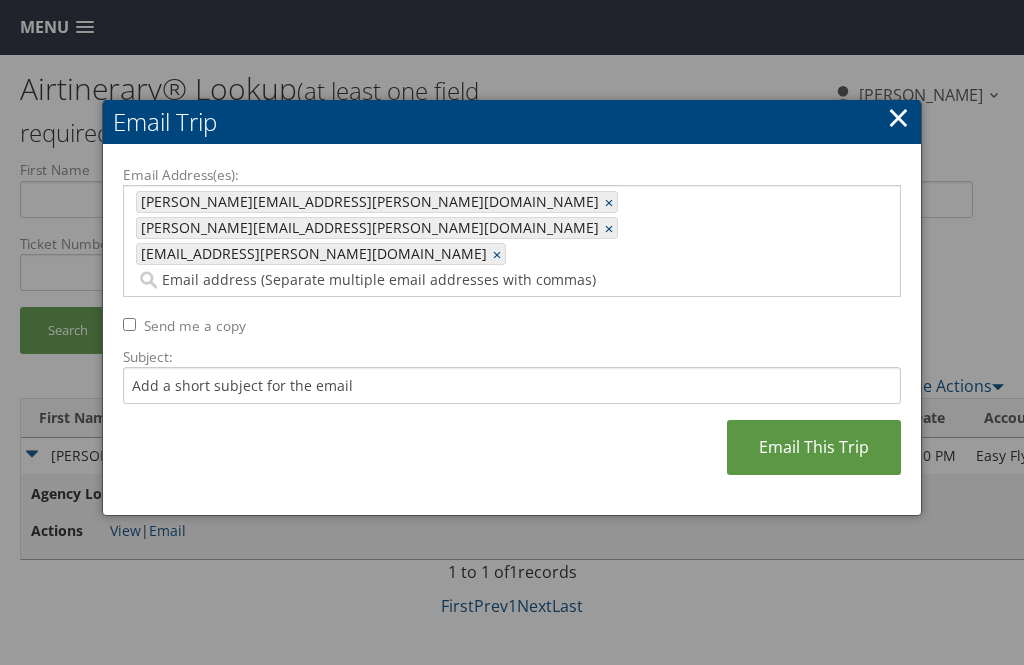 click on "Email This Trip" at bounding box center (814, 447) 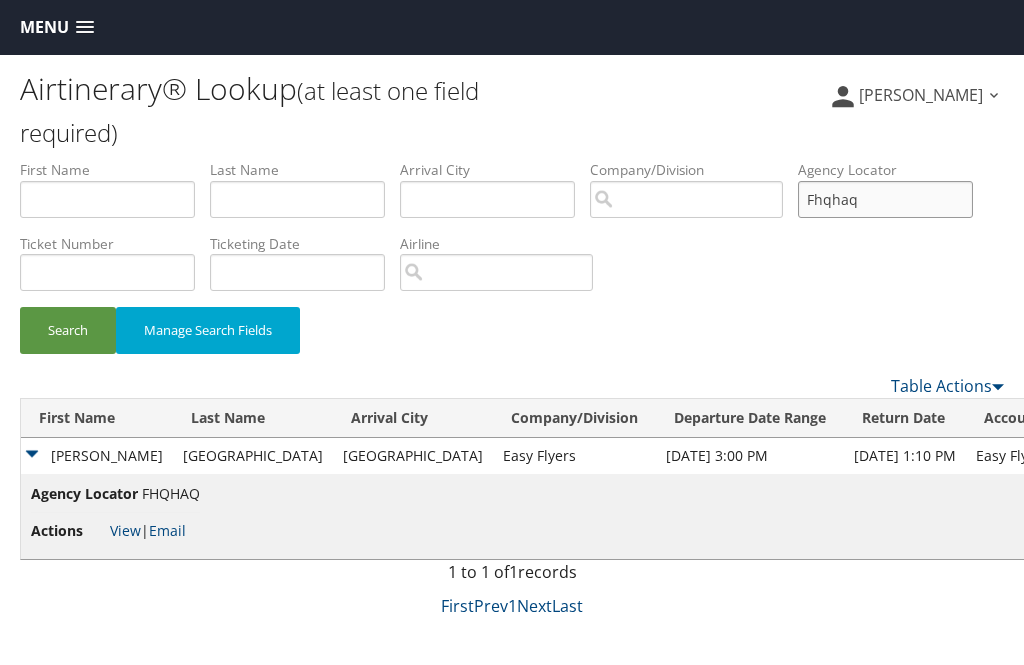 click on "Fhqhaq" at bounding box center [885, 199] 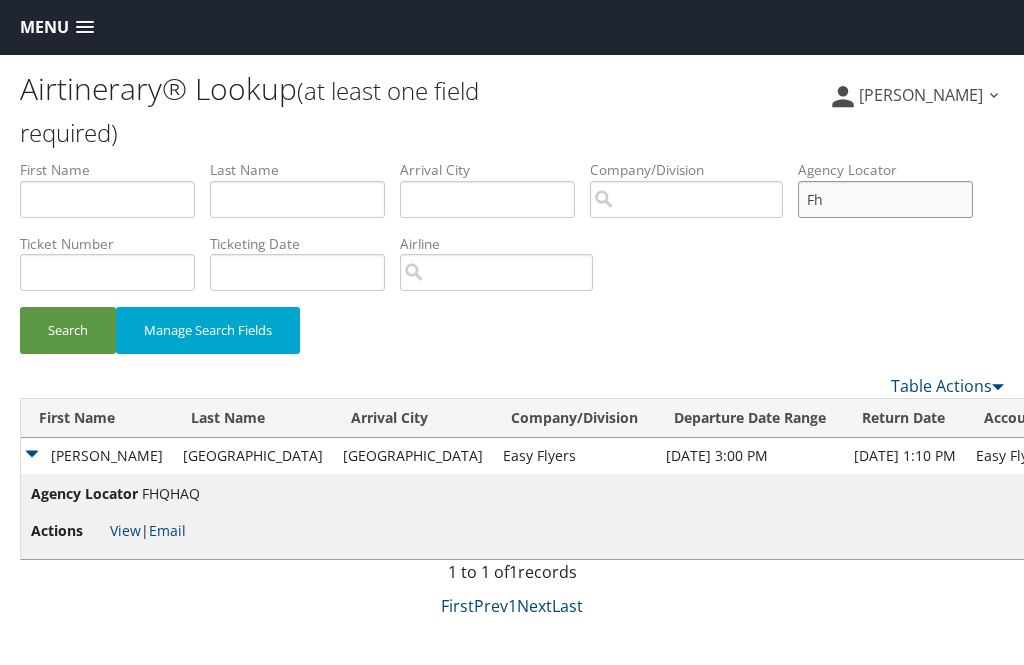 type on "F" 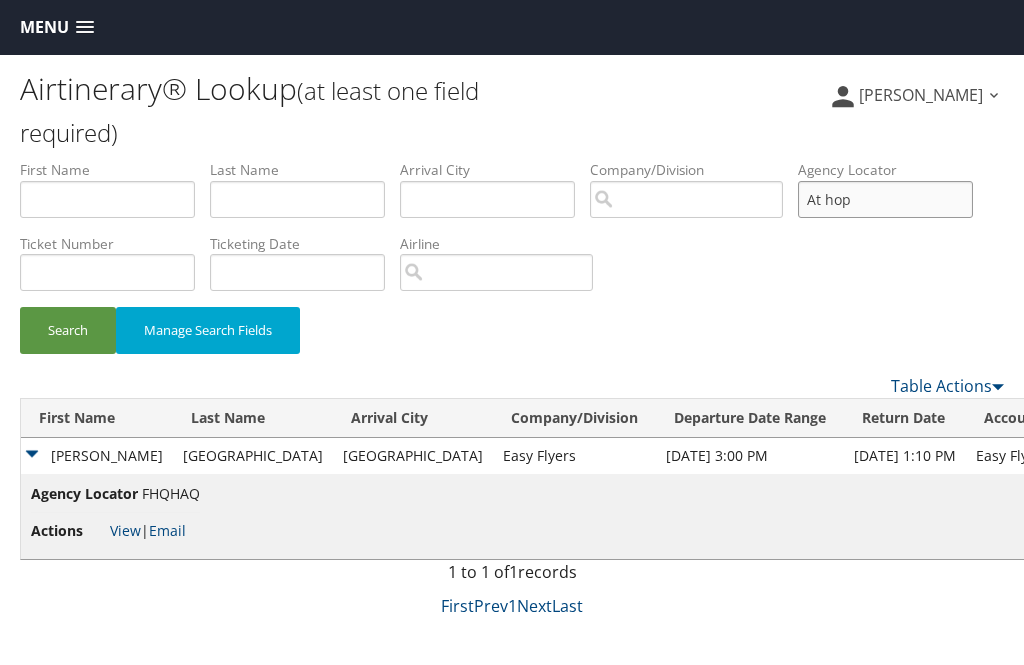 click on "Search" at bounding box center (68, 330) 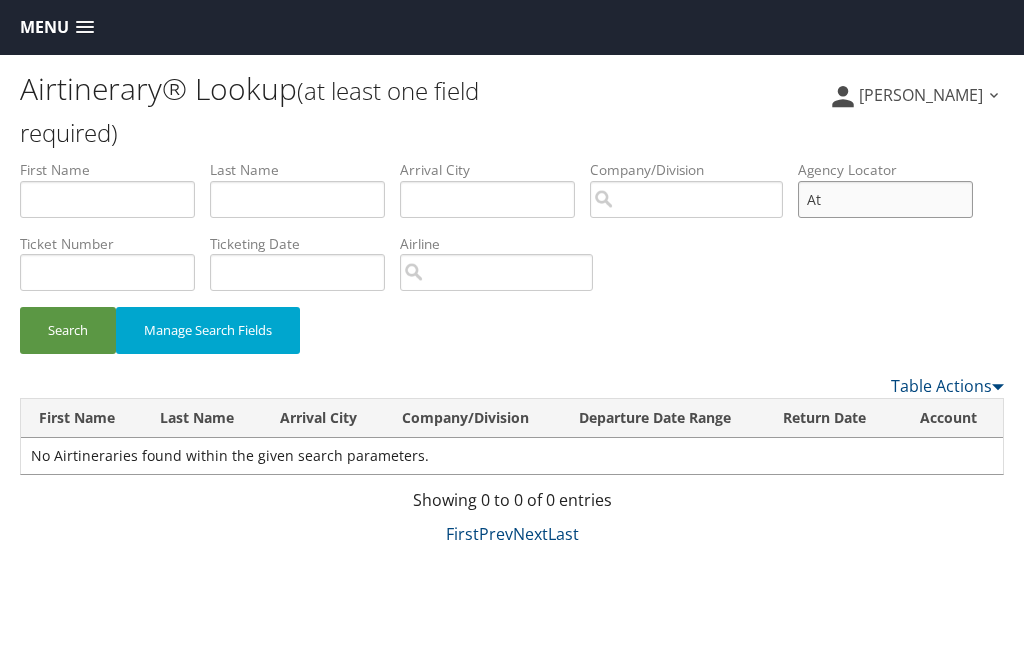 type on "A" 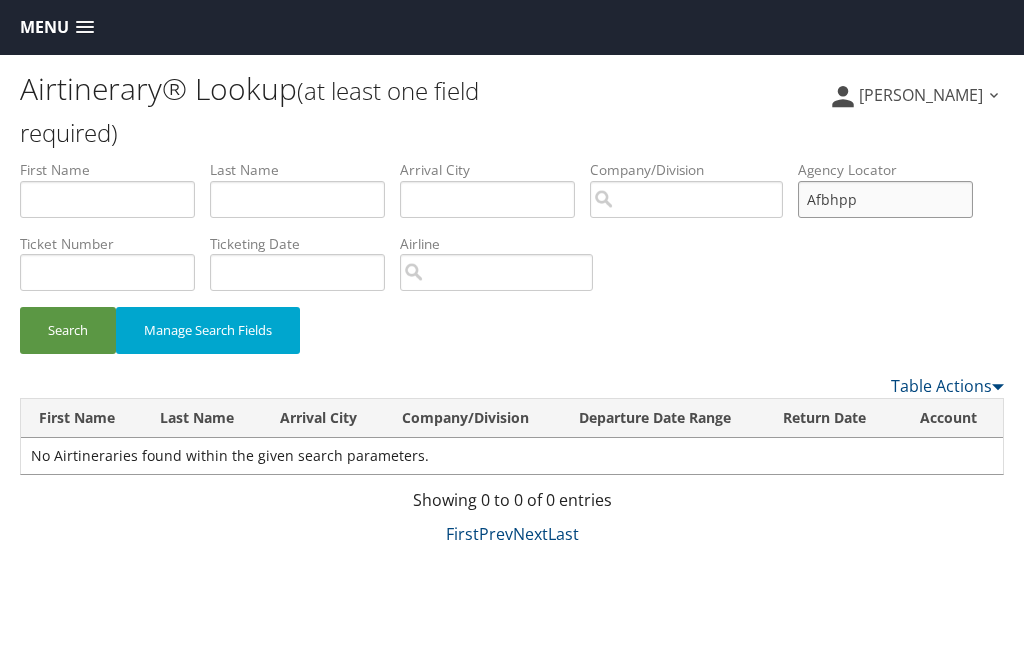 type on "Afbhpp" 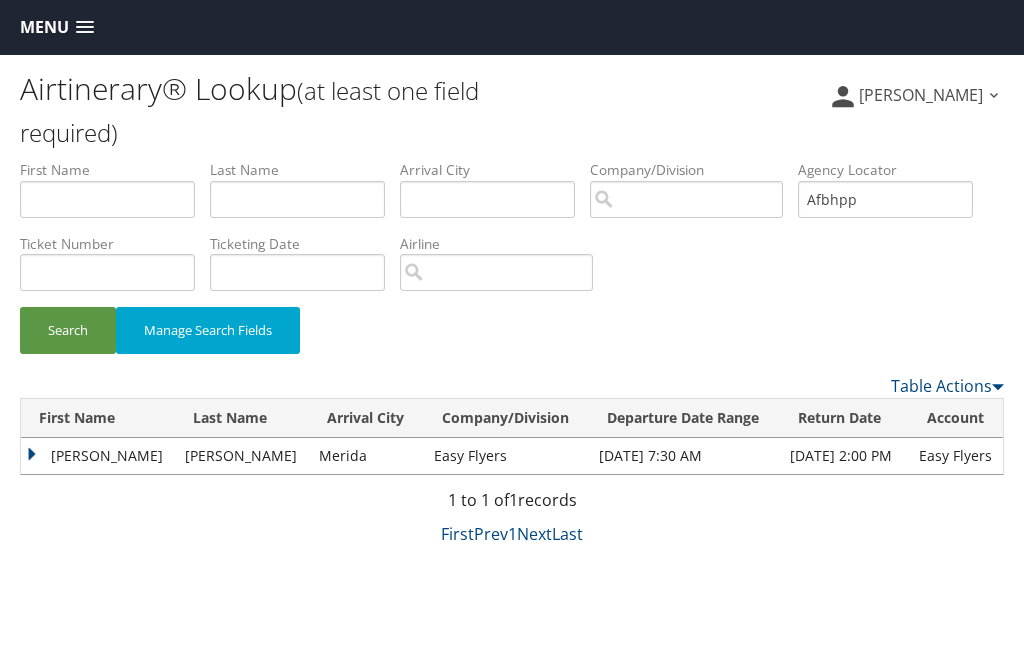 click on "Alberto" at bounding box center (98, 456) 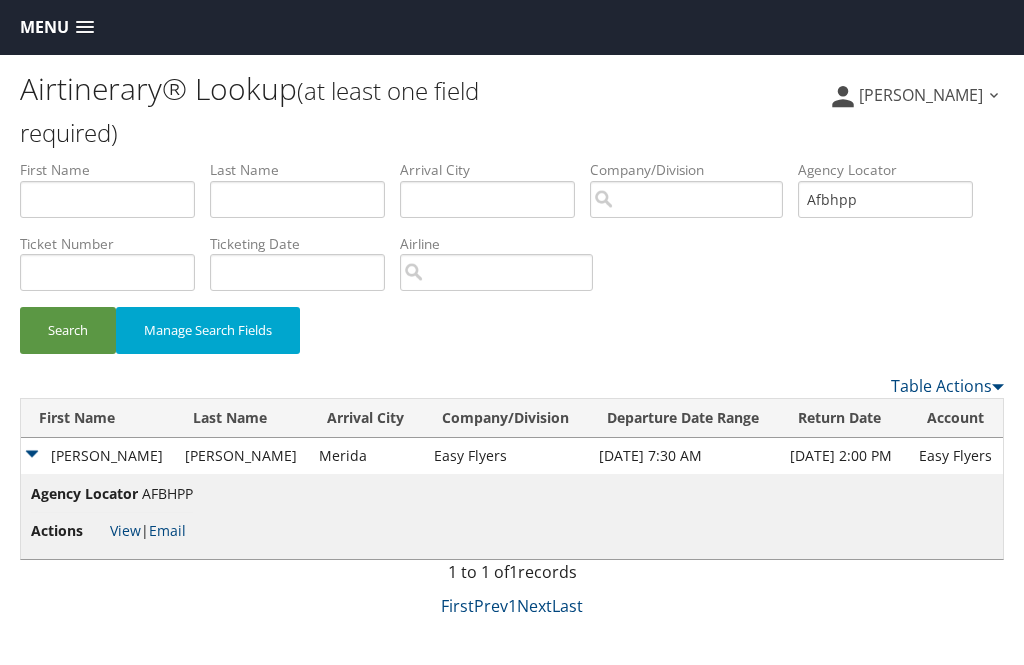 click on "Email" at bounding box center (167, 530) 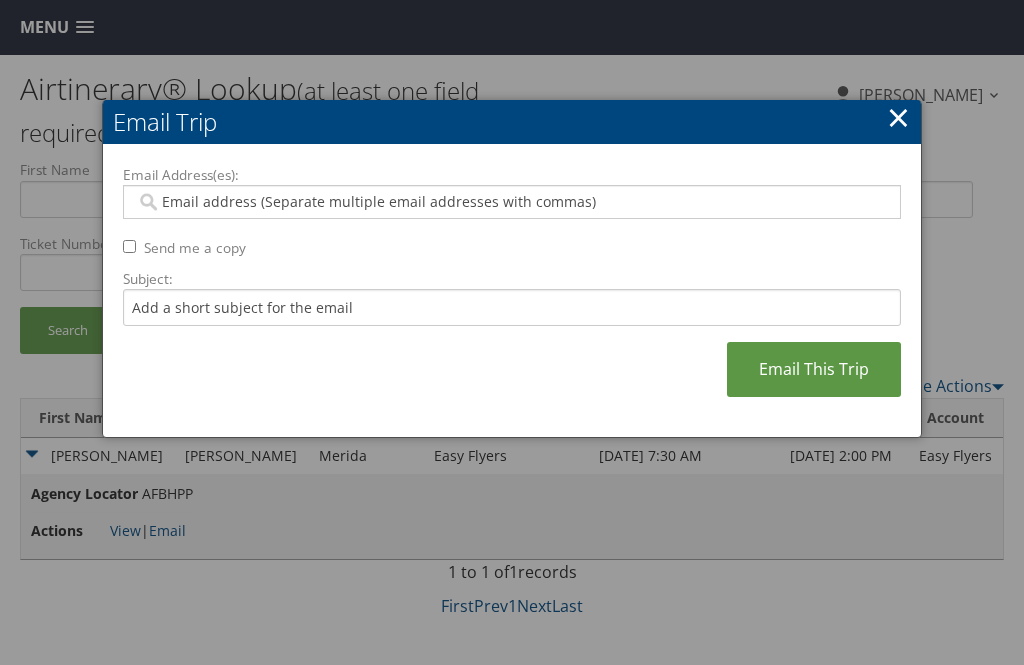 click on "Email Address(es):" at bounding box center [511, 202] 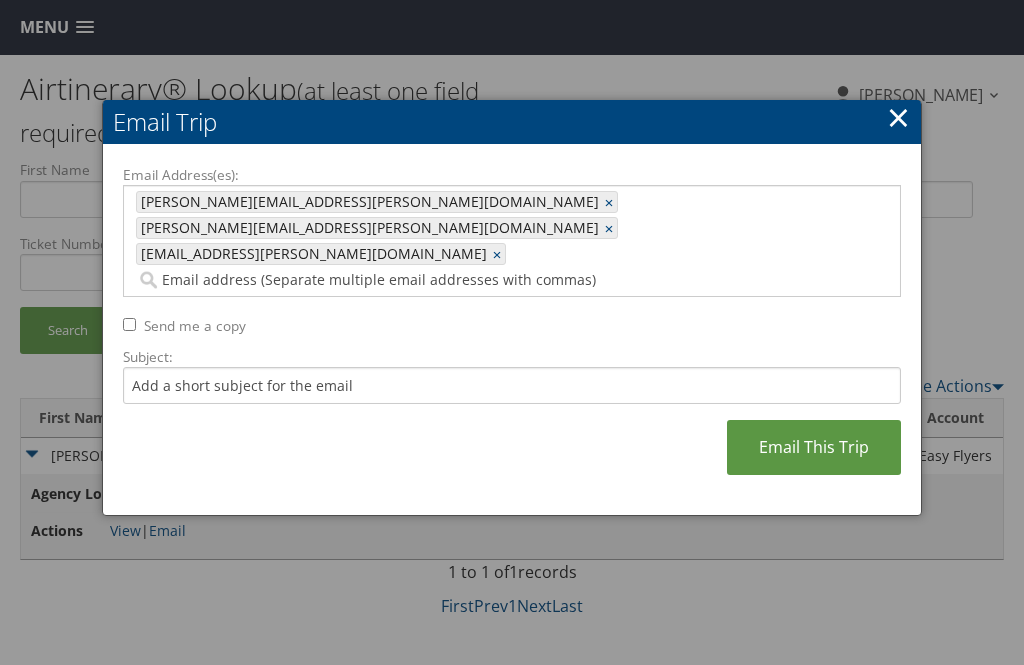 click on "Email This Trip" at bounding box center (814, 447) 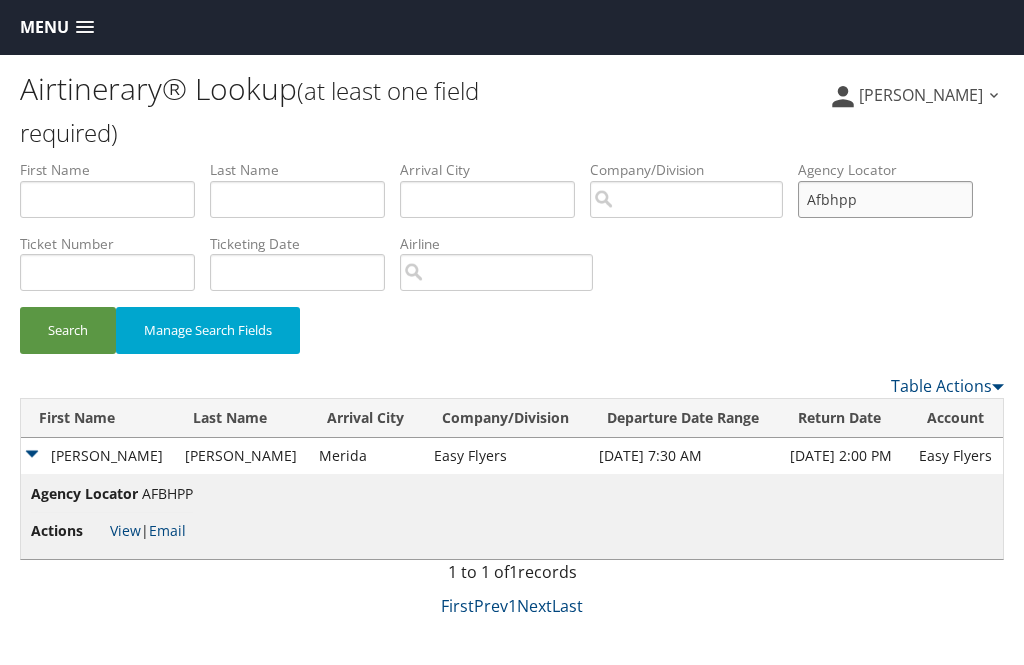 click on "Afbhpp" at bounding box center (885, 199) 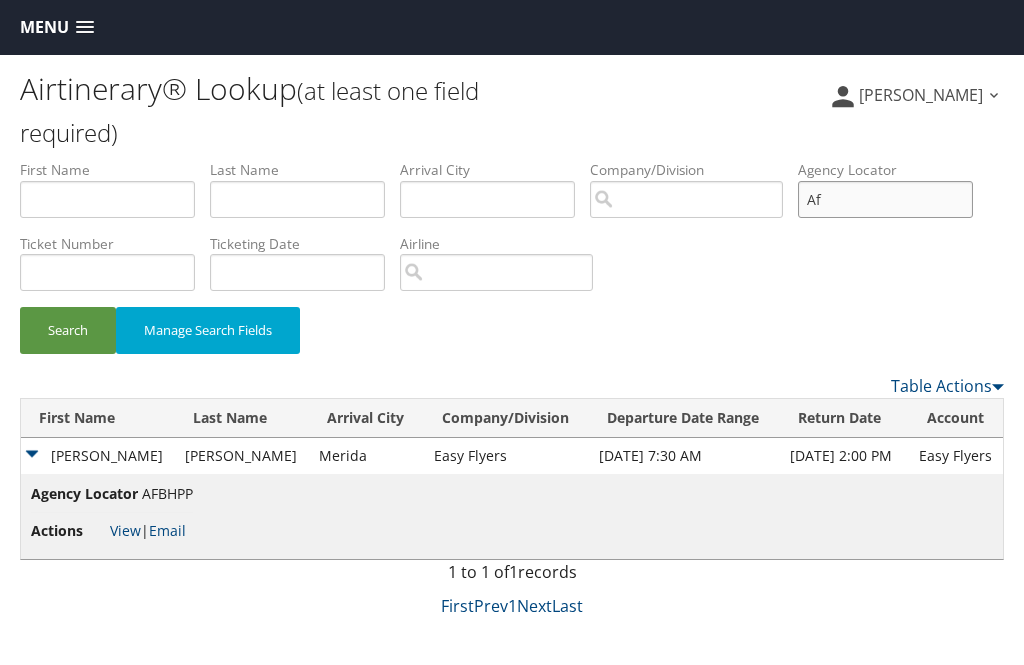 type on "A" 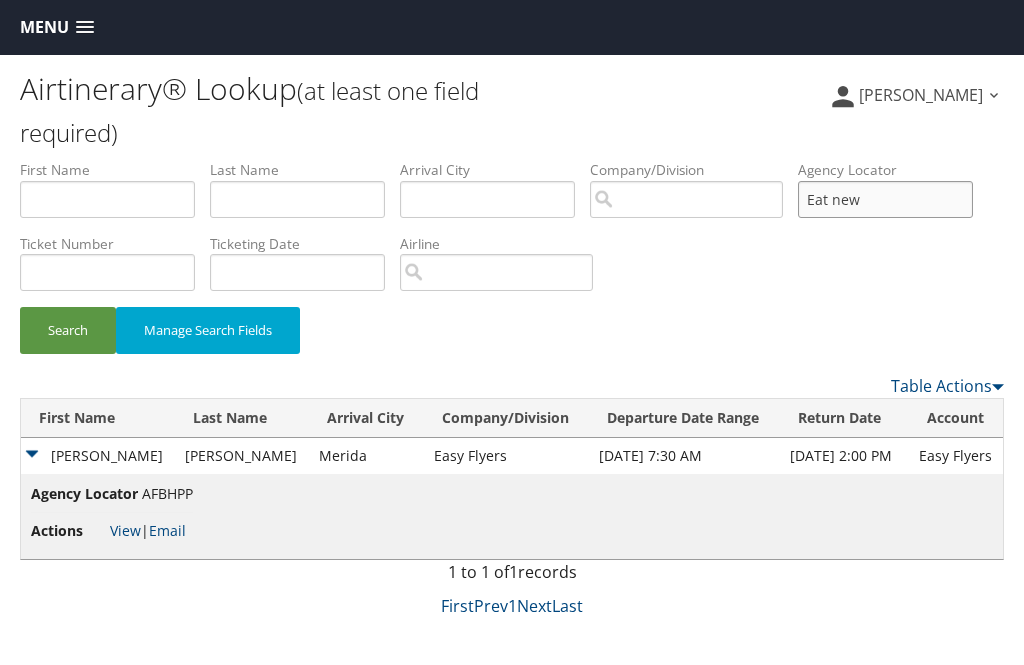 click on "Search" at bounding box center (68, 330) 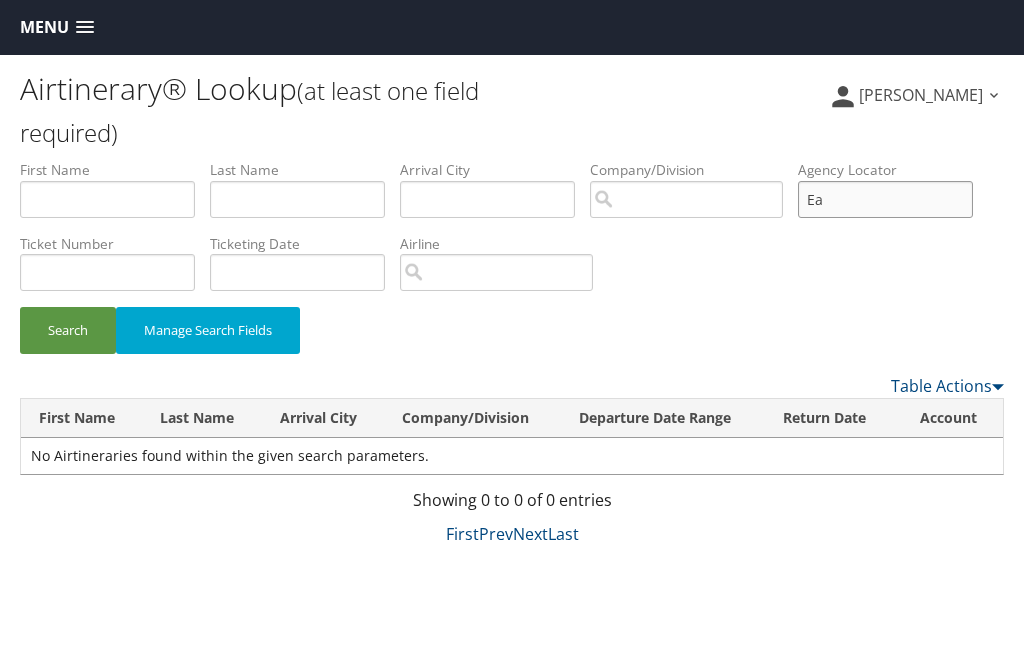 type on "E" 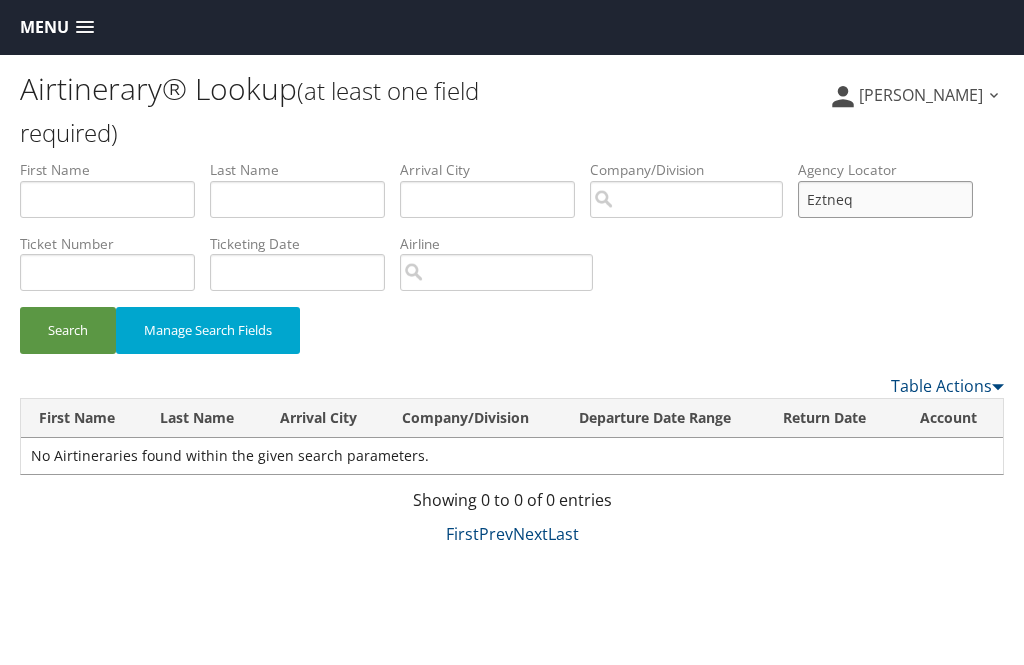 type on "Eztneq" 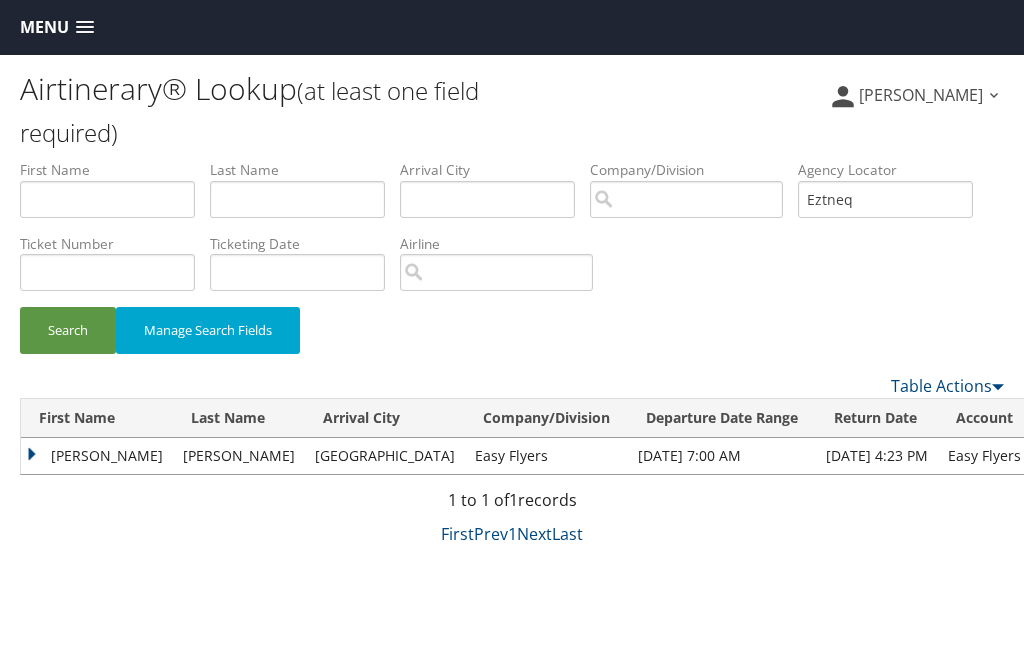 click on "Alberto" at bounding box center [97, 456] 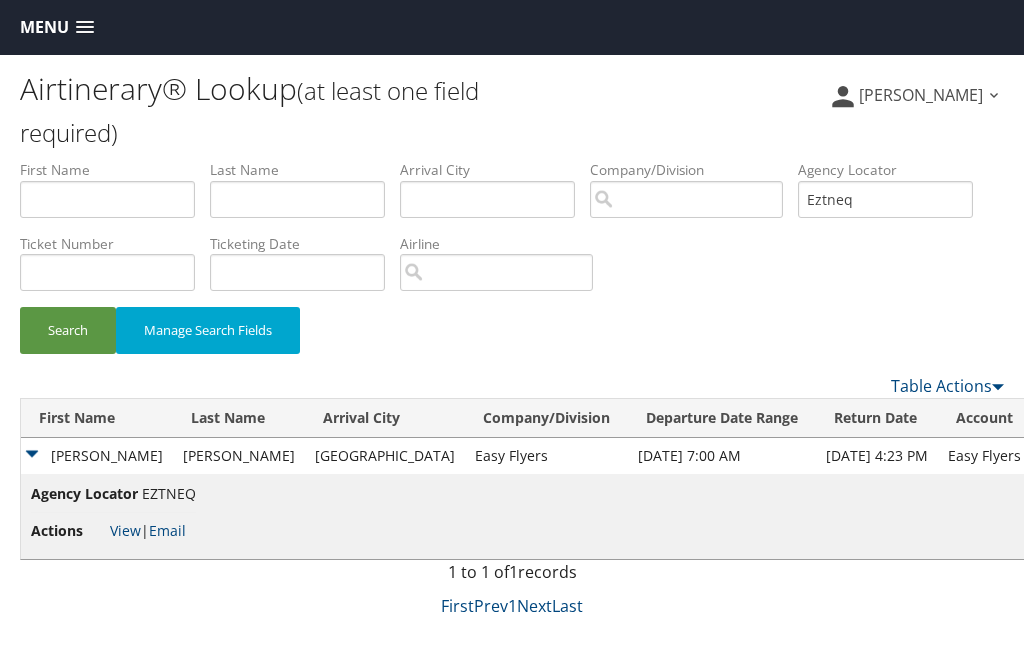 click on "Email" at bounding box center (167, 530) 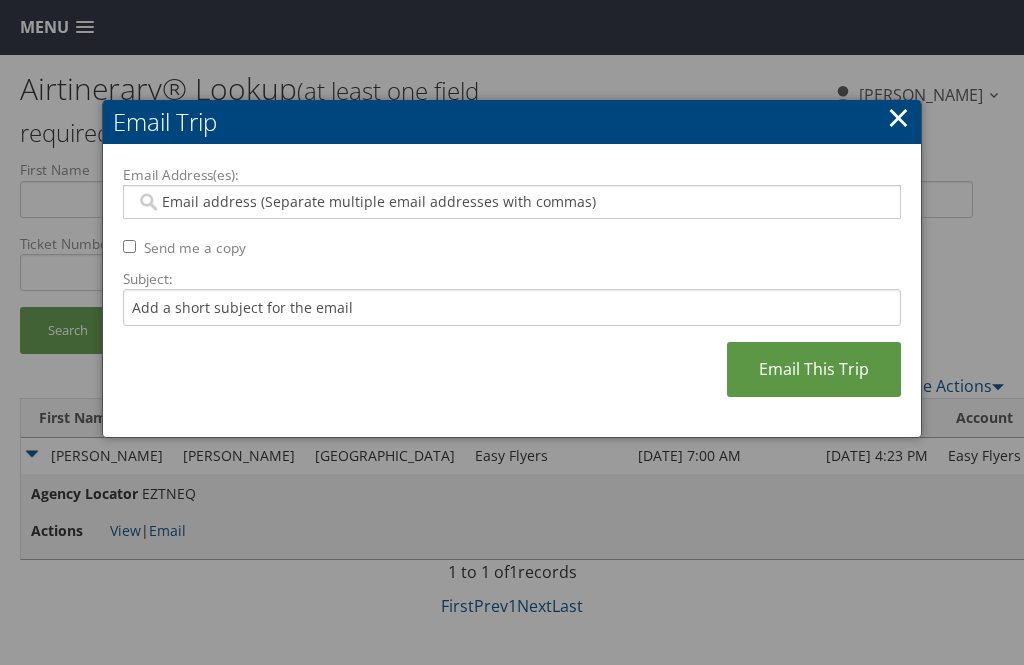 click on "Email Address(es):" at bounding box center [511, 202] 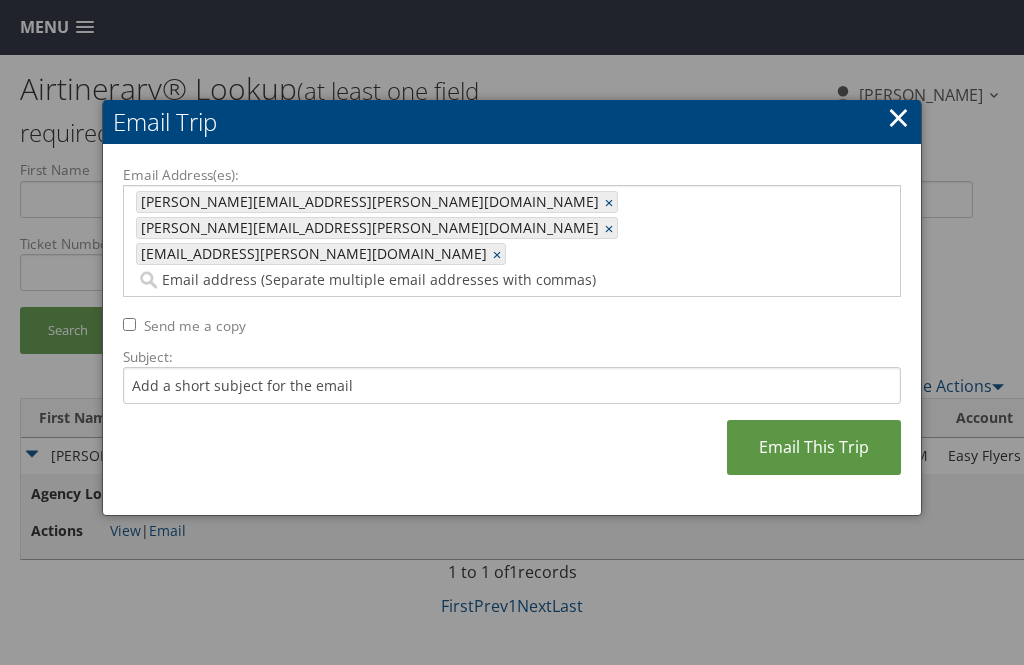 click on "Email This Trip" at bounding box center [814, 447] 